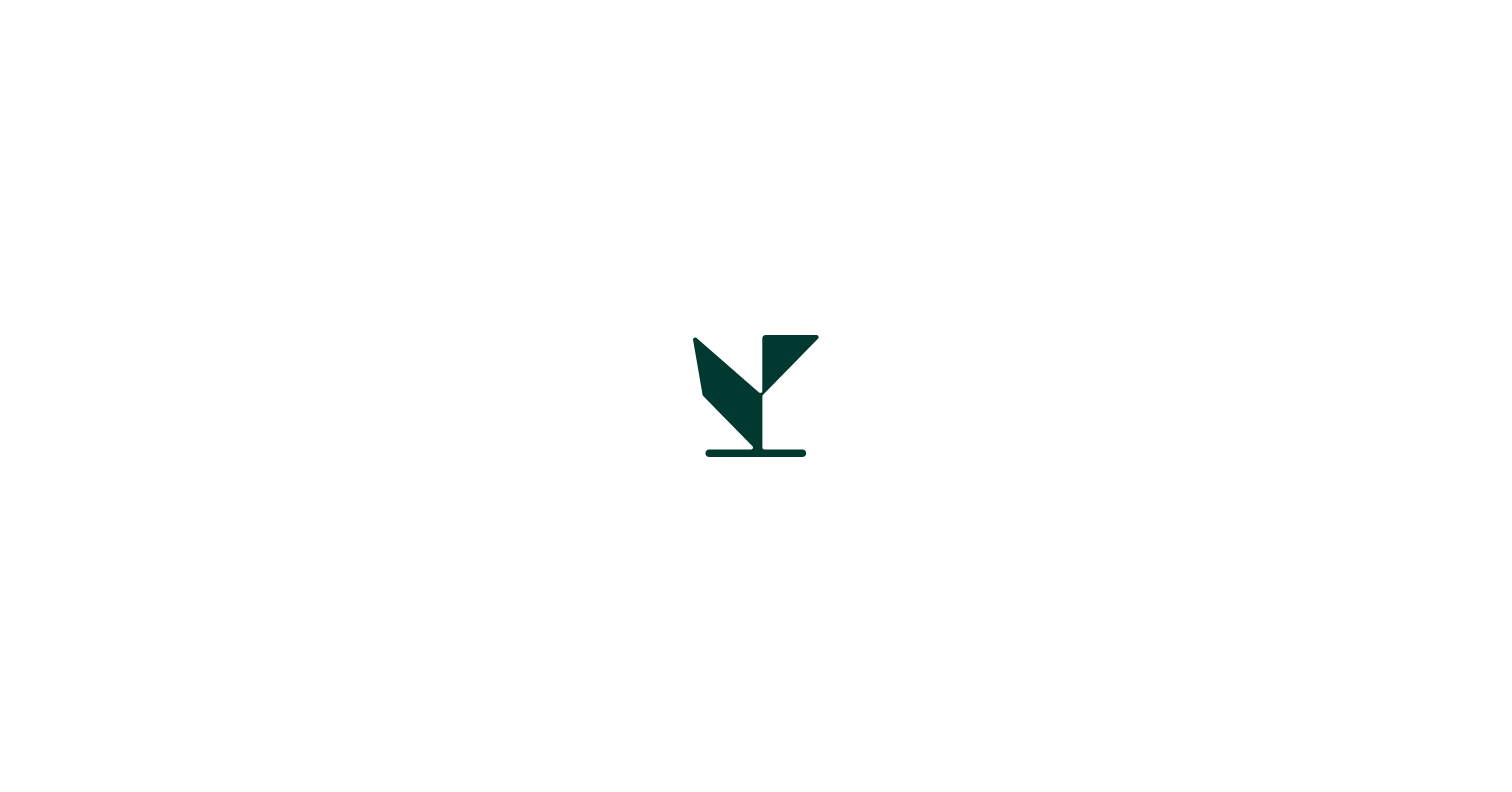 scroll, scrollTop: 0, scrollLeft: 0, axis: both 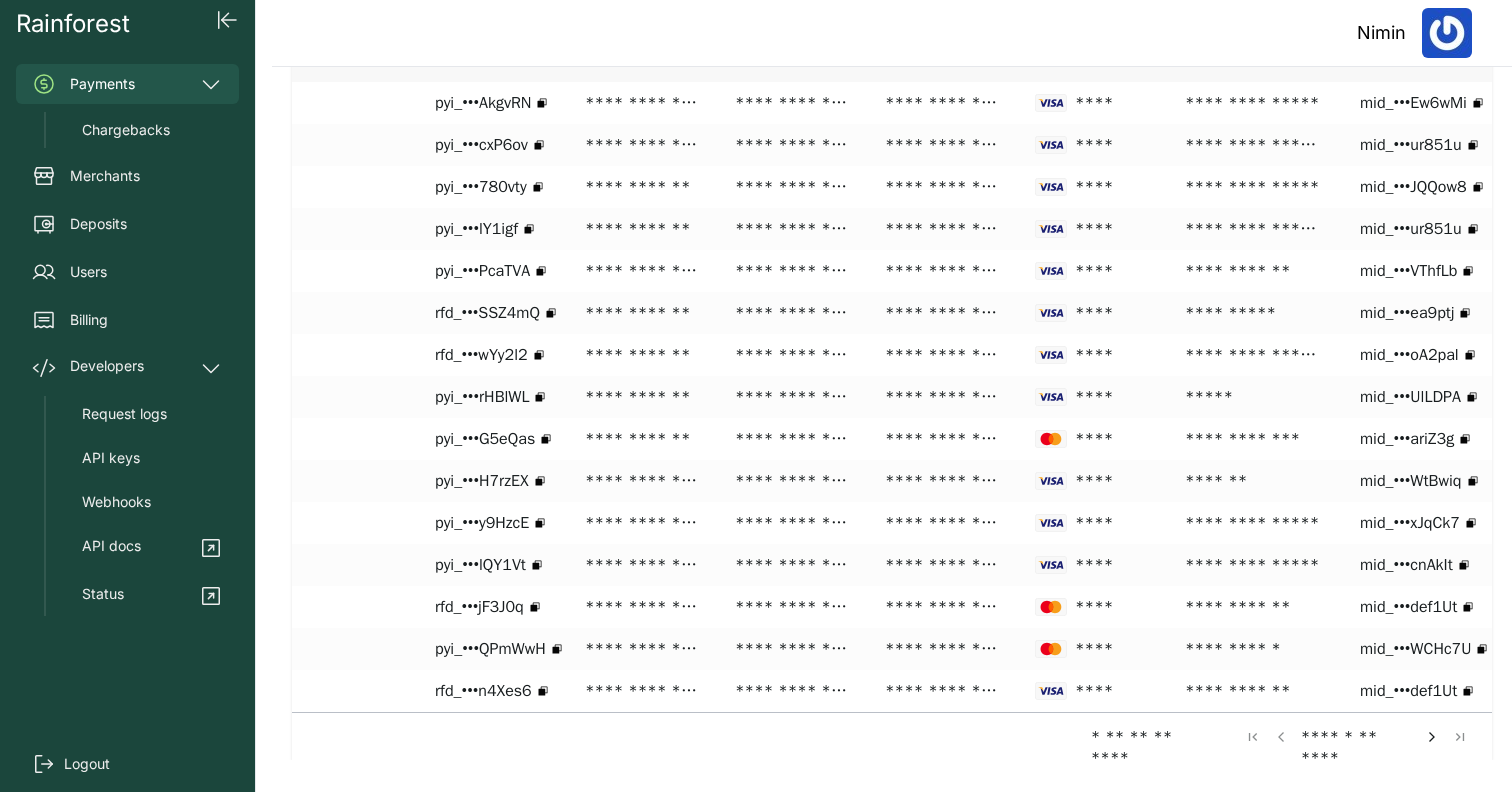 click at bounding box center [1432, 737] 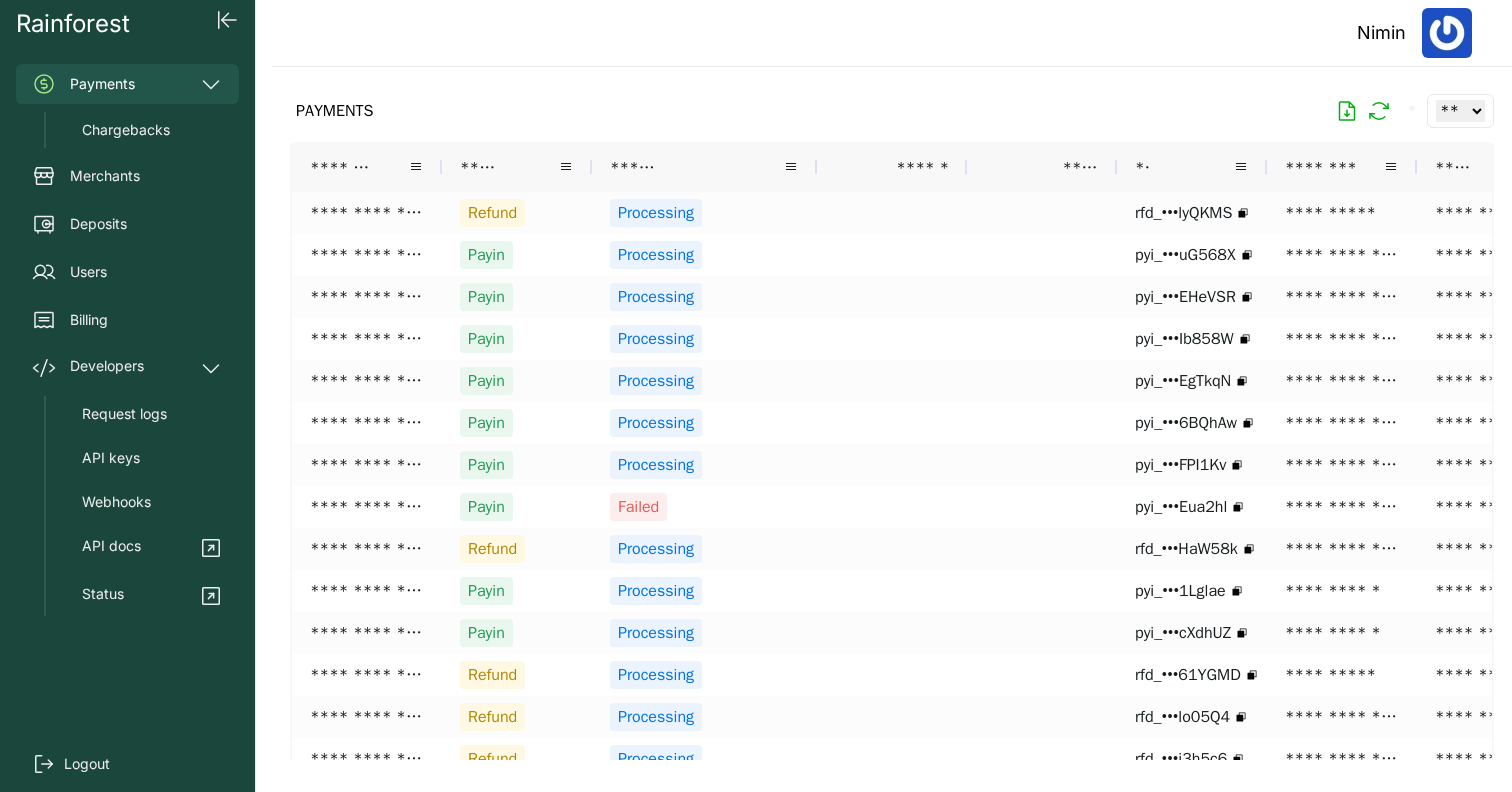 click on "Payments" at bounding box center [127, 84] 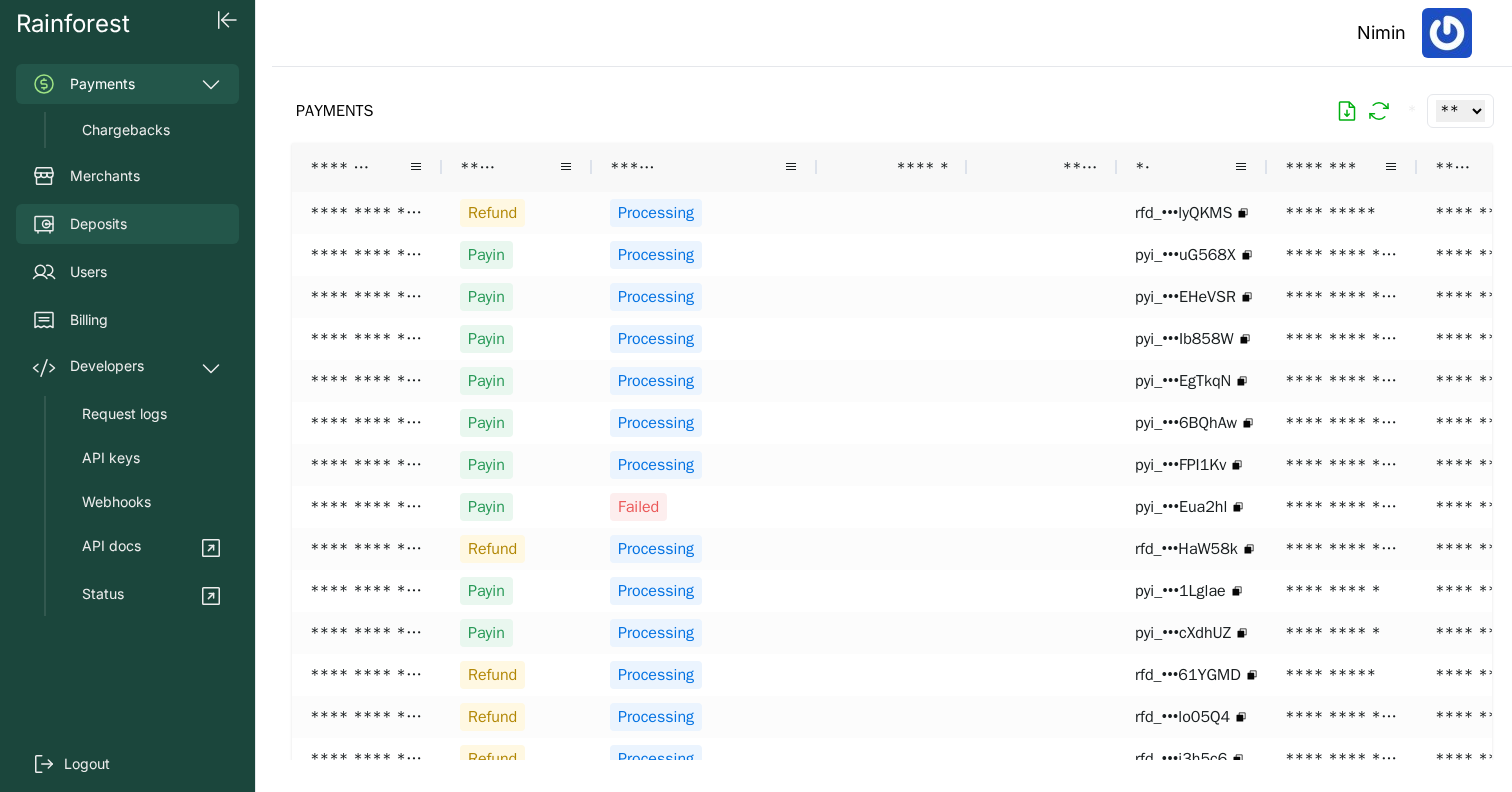 click on "Deposits" at bounding box center (98, 224) 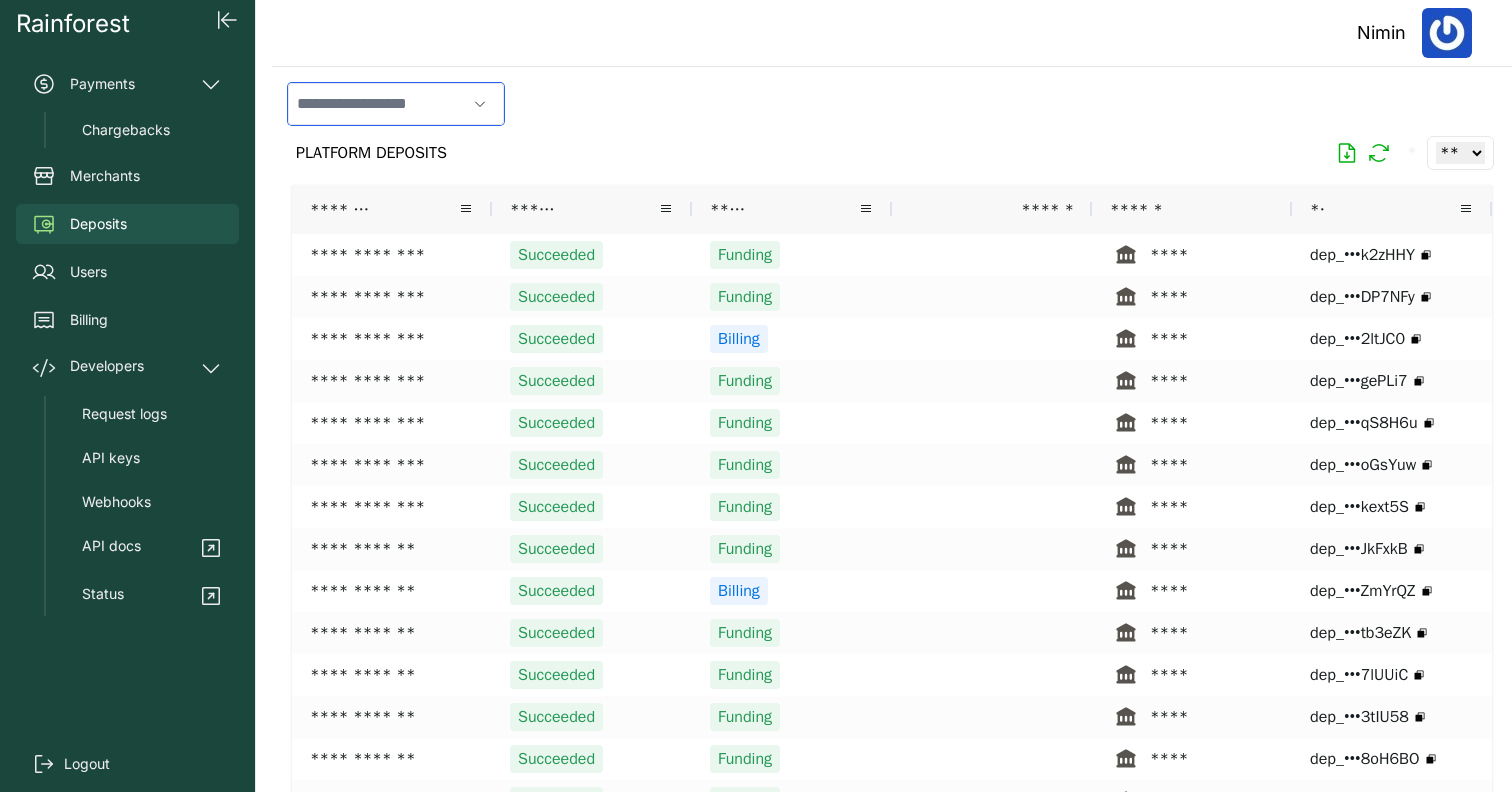 click at bounding box center (377, 104) 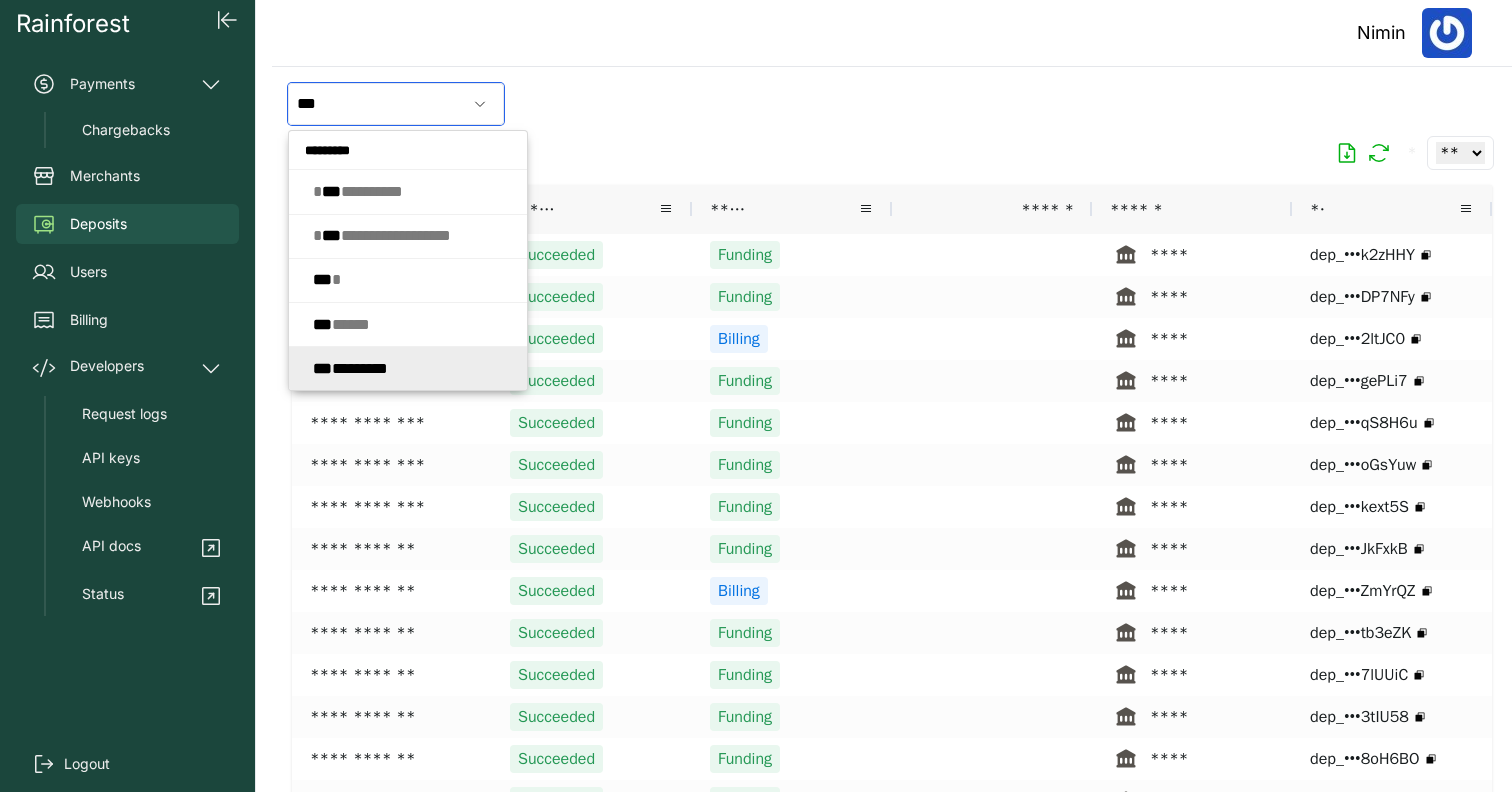 click on "*** *********" 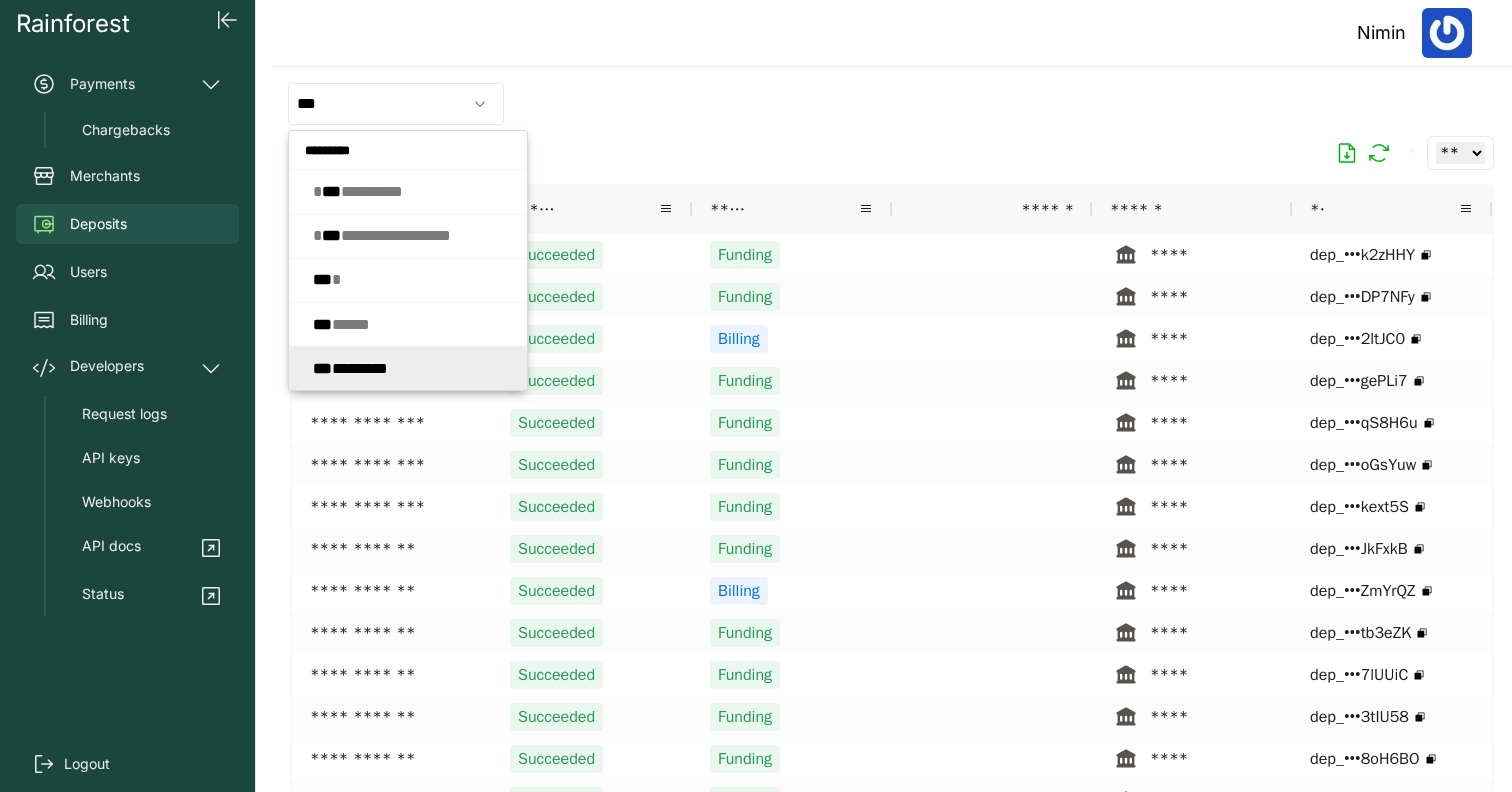 type on "**********" 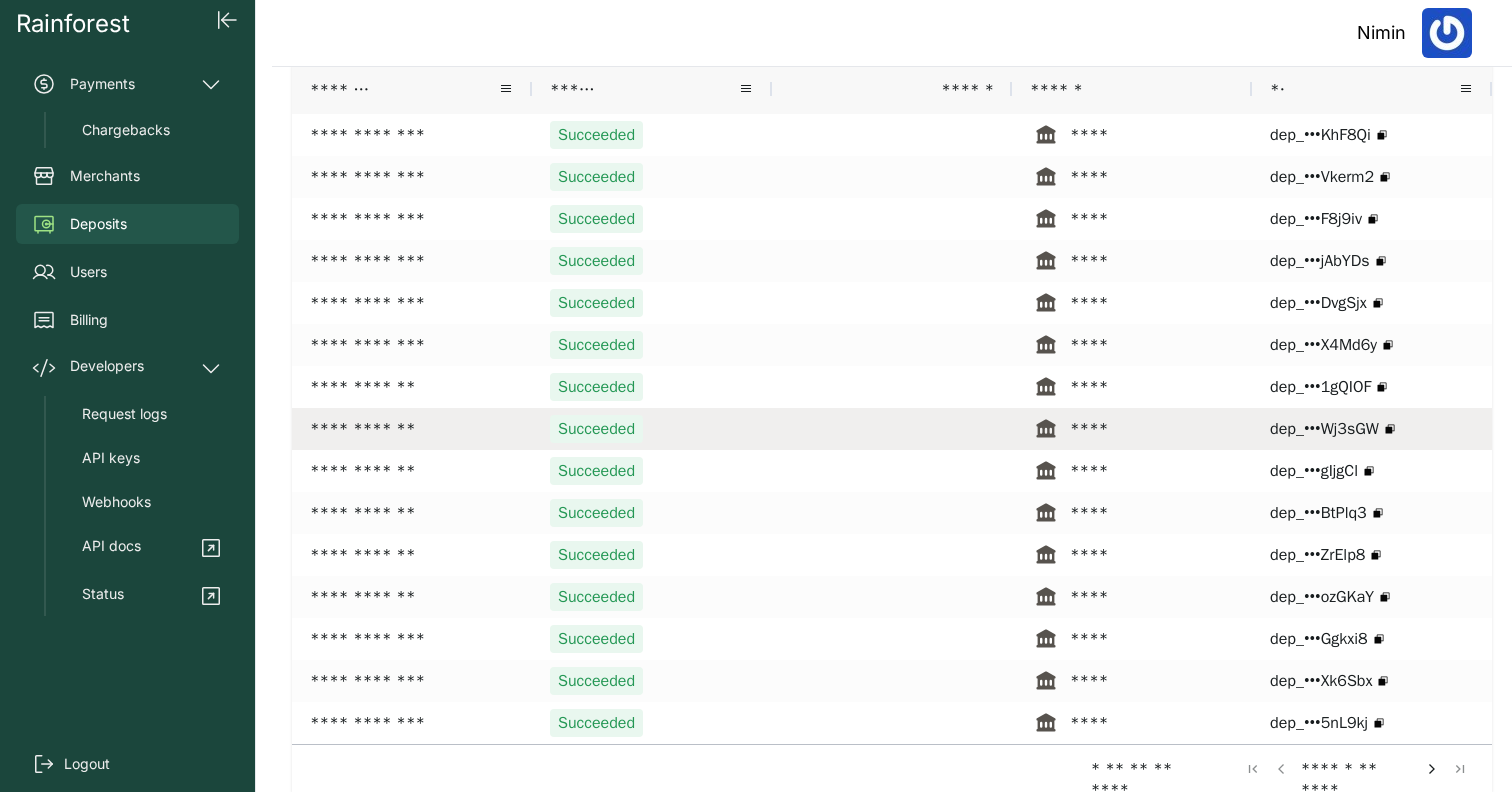 scroll, scrollTop: 0, scrollLeft: 0, axis: both 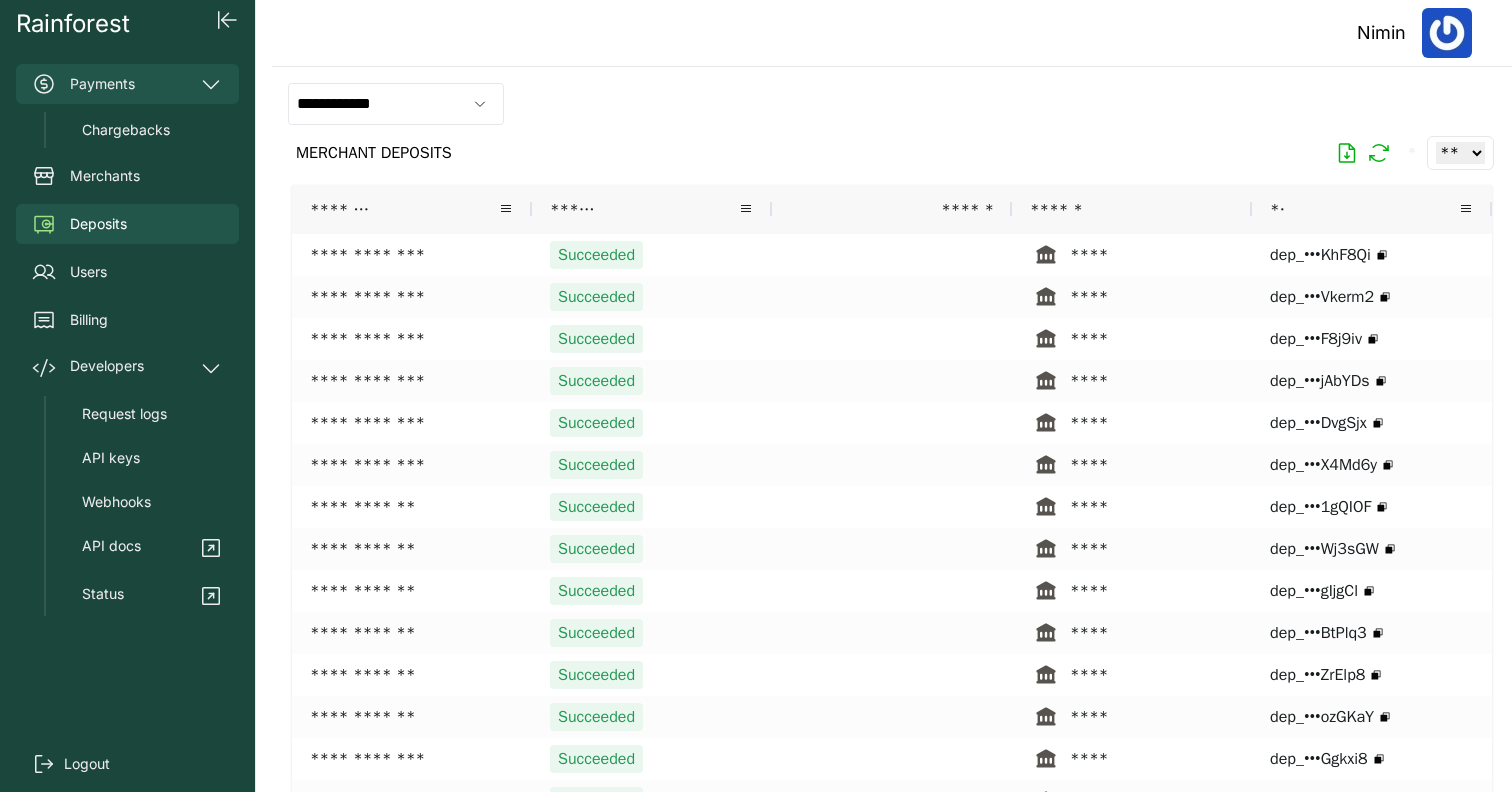 click on "Payments" at bounding box center [127, 84] 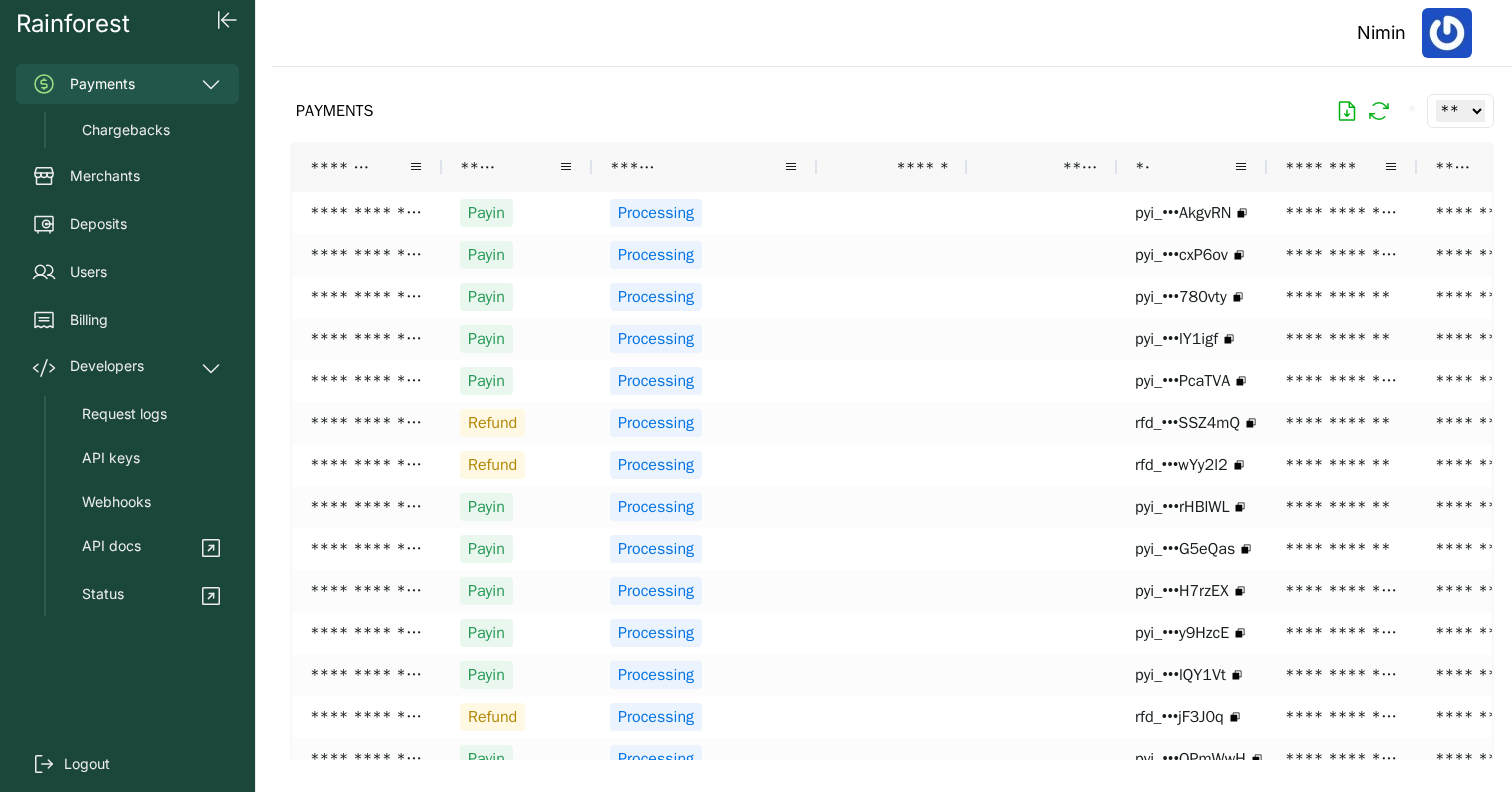 click on "Payments" at bounding box center (127, 84) 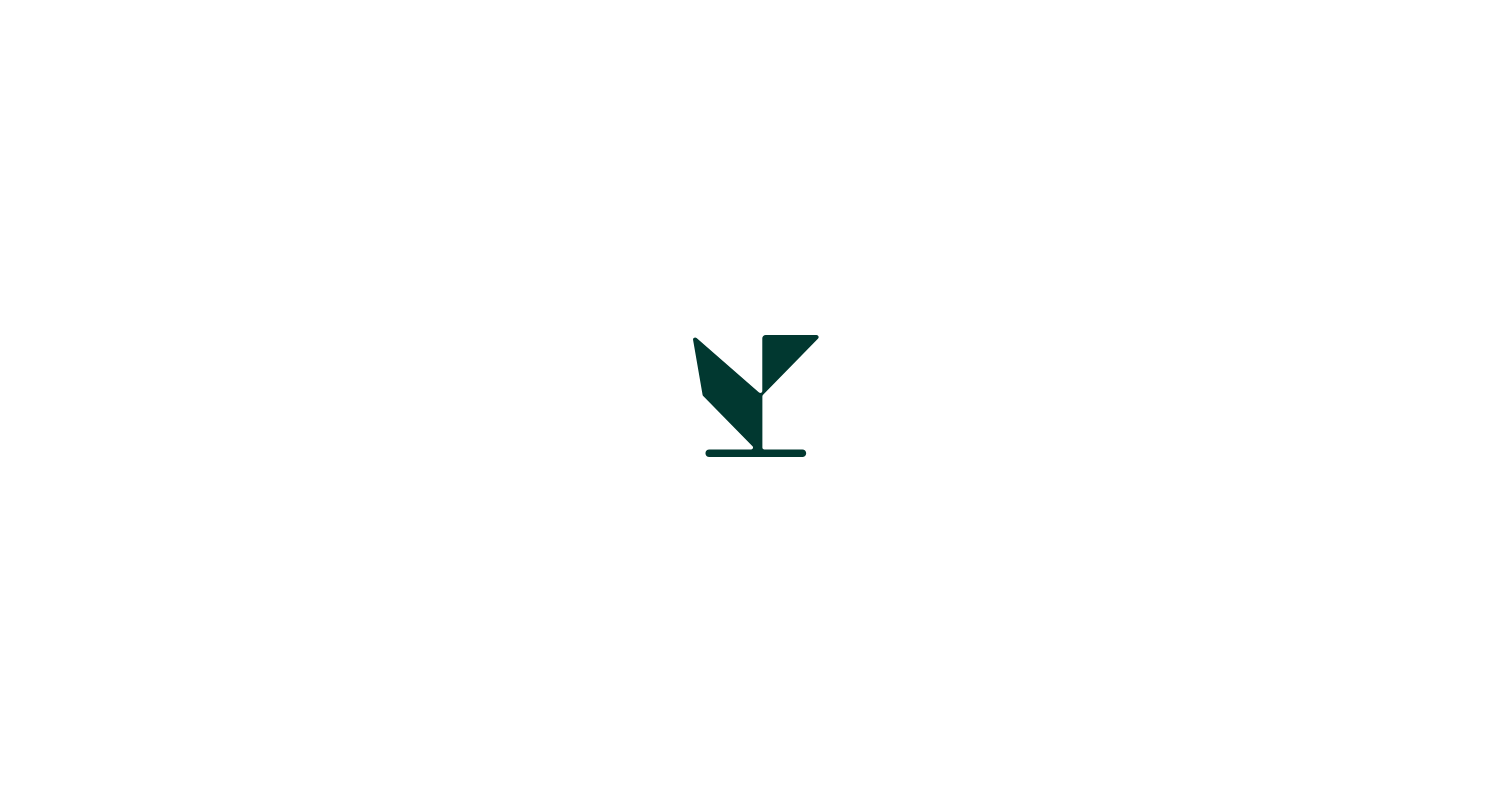scroll, scrollTop: 0, scrollLeft: 0, axis: both 